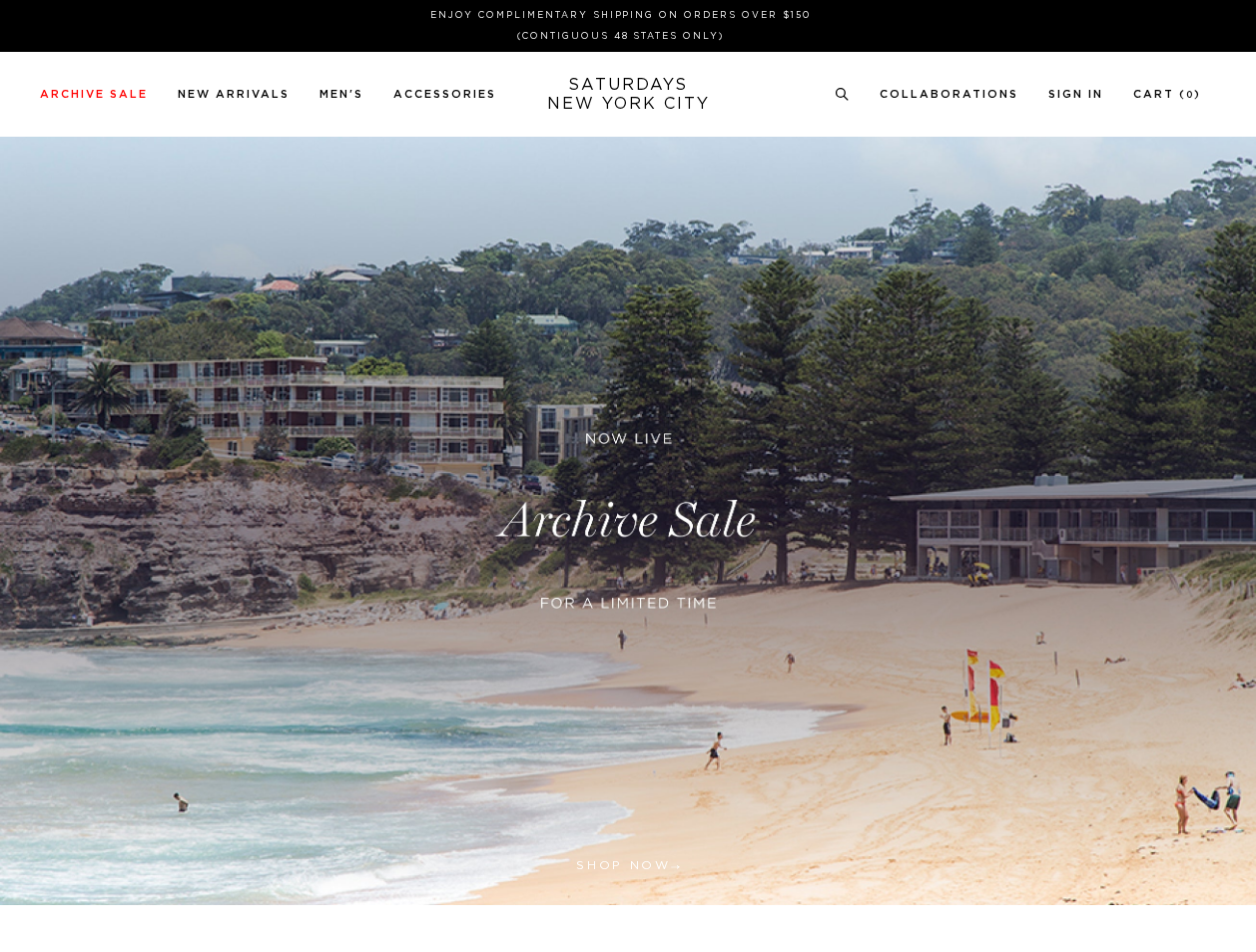 scroll, scrollTop: 0, scrollLeft: 0, axis: both 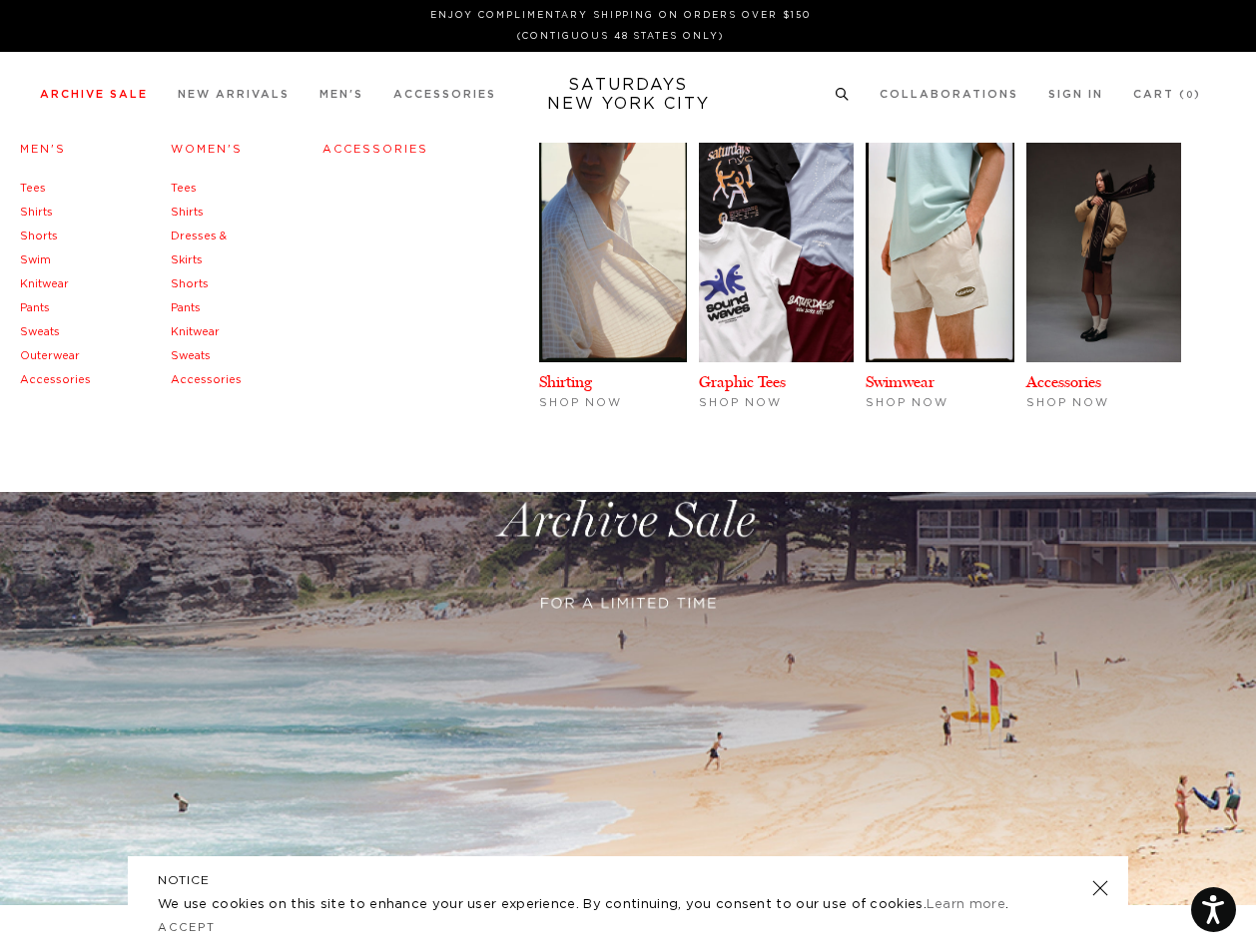 click on "Sweats" at bounding box center (191, 355) 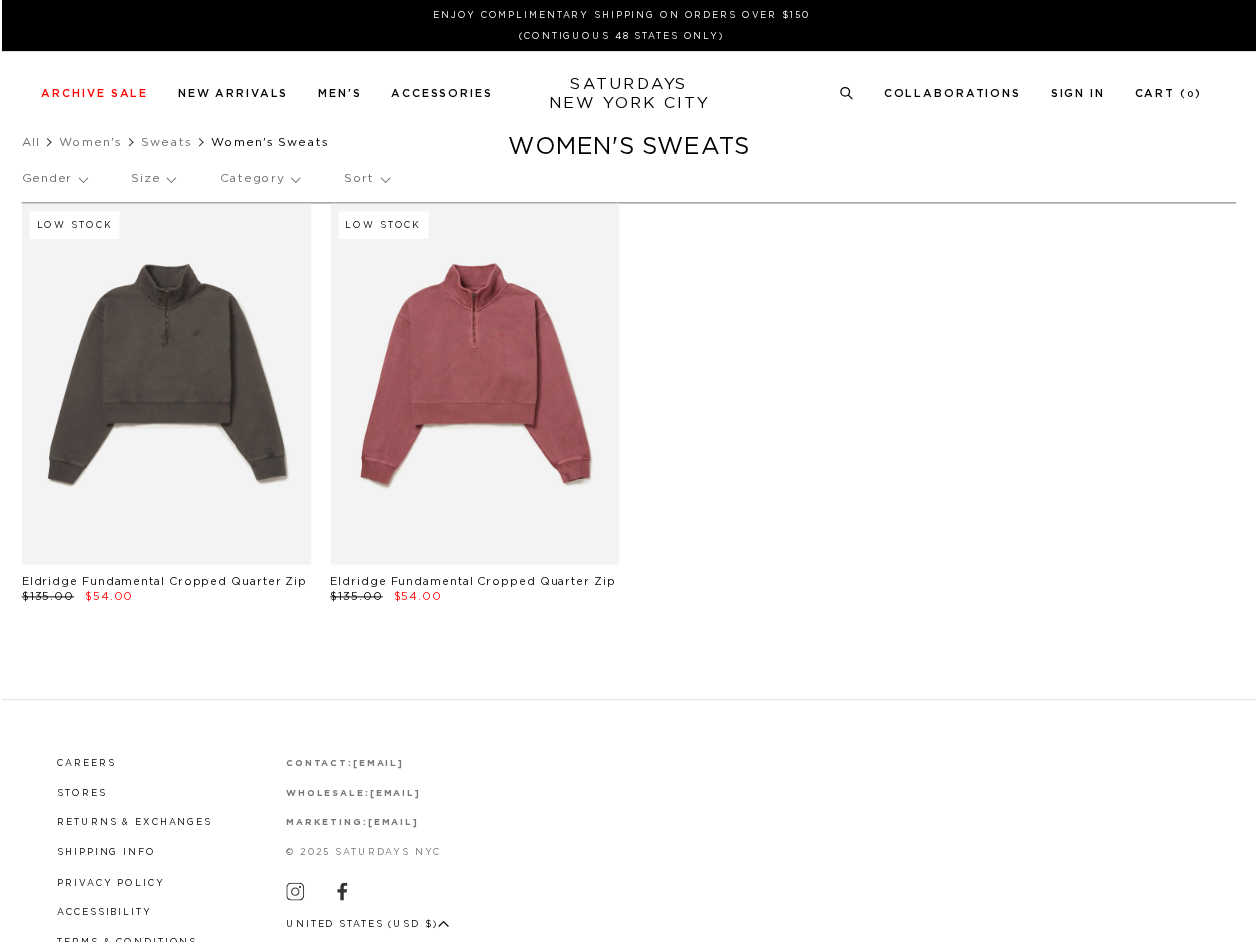 scroll, scrollTop: 0, scrollLeft: 0, axis: both 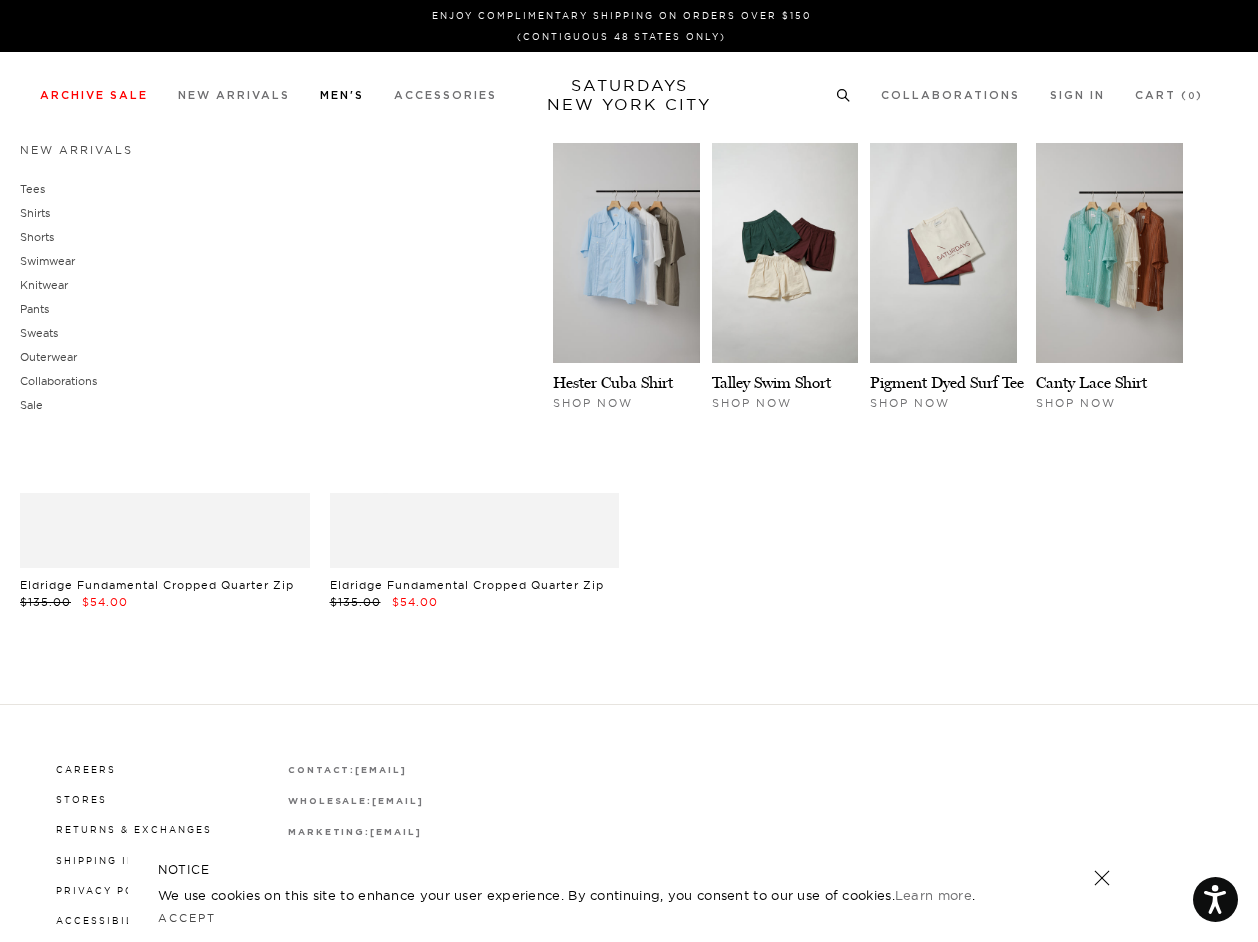 click on "Men's" at bounding box center [342, 95] 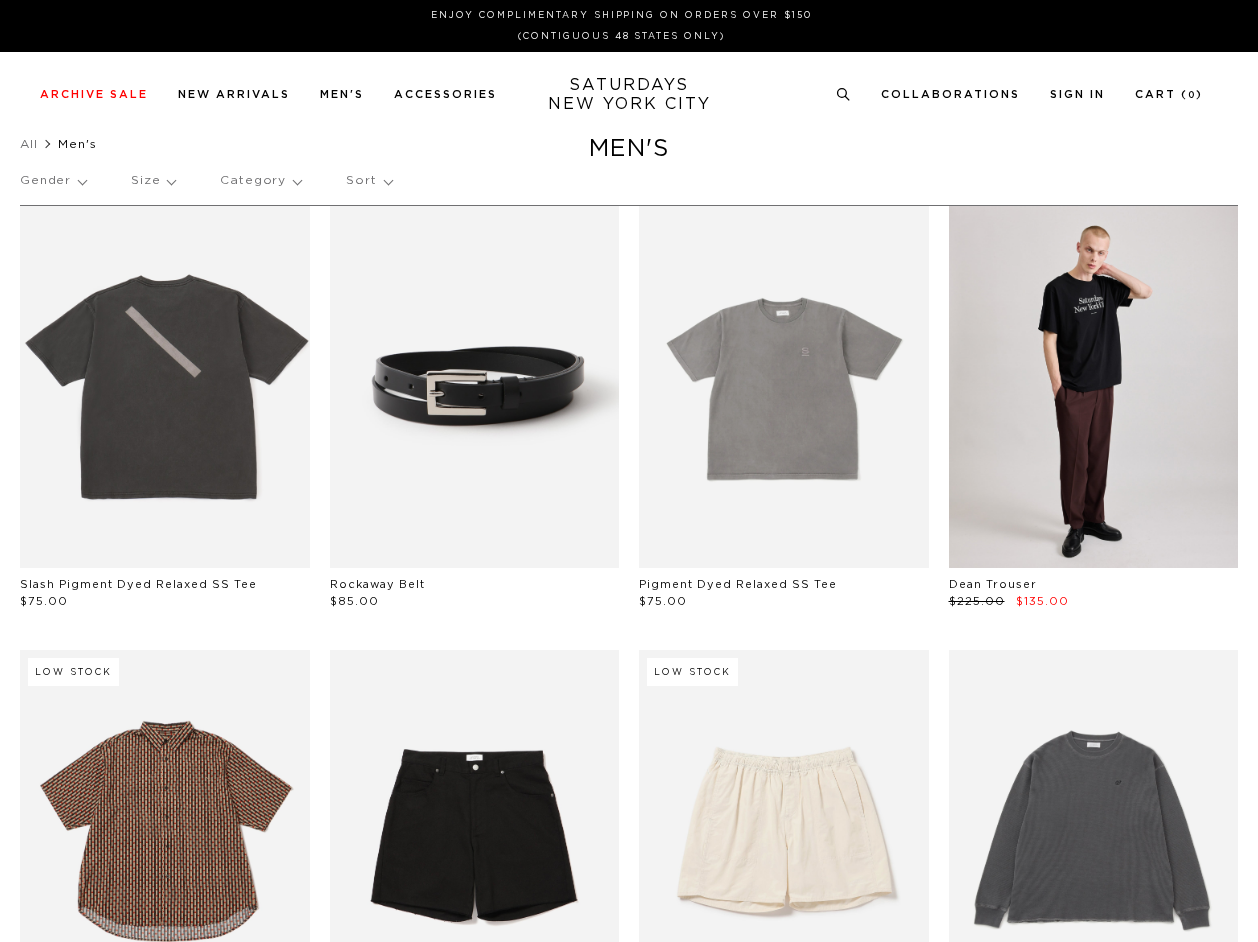 scroll, scrollTop: 0, scrollLeft: 0, axis: both 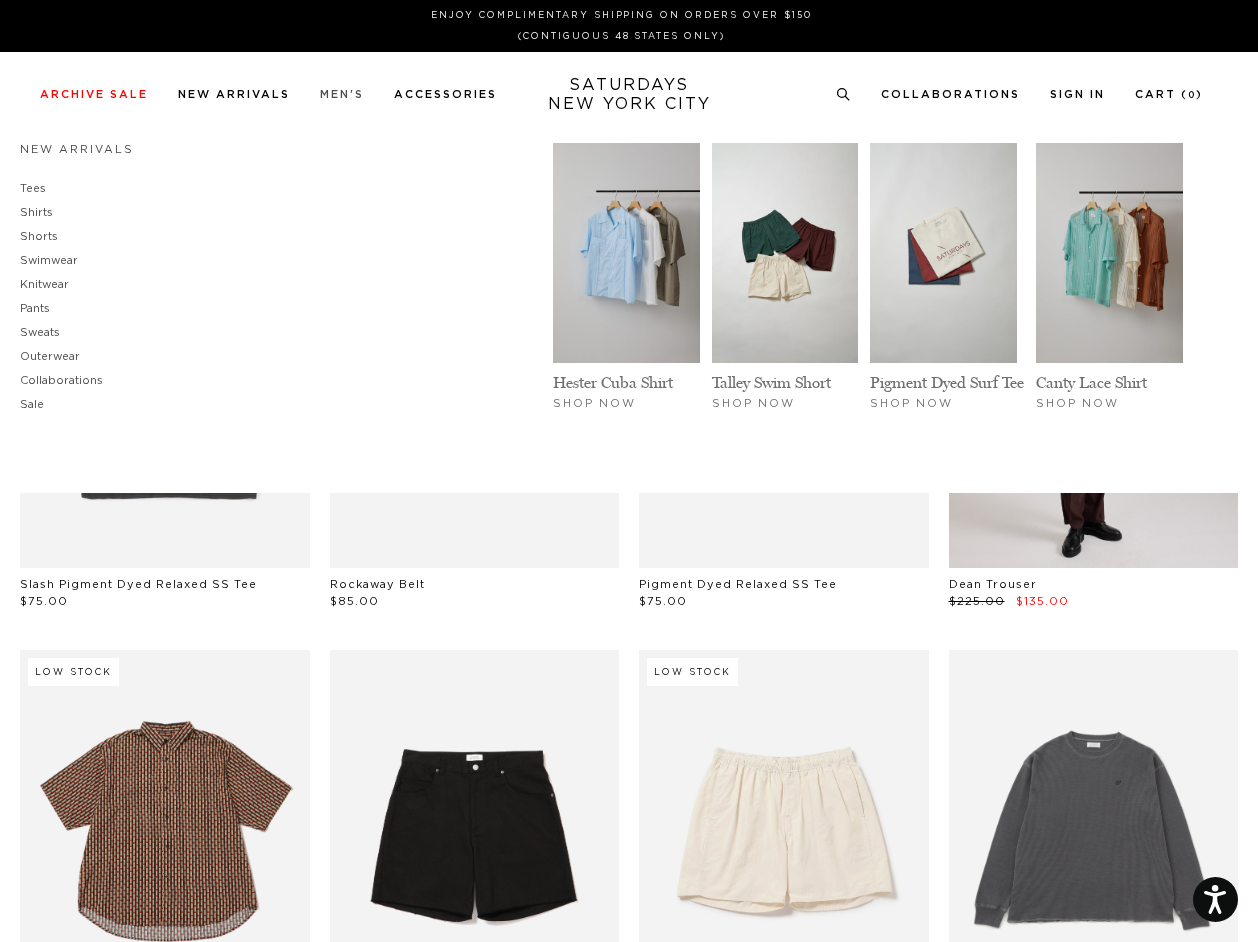 click on "Men's" at bounding box center (342, 94) 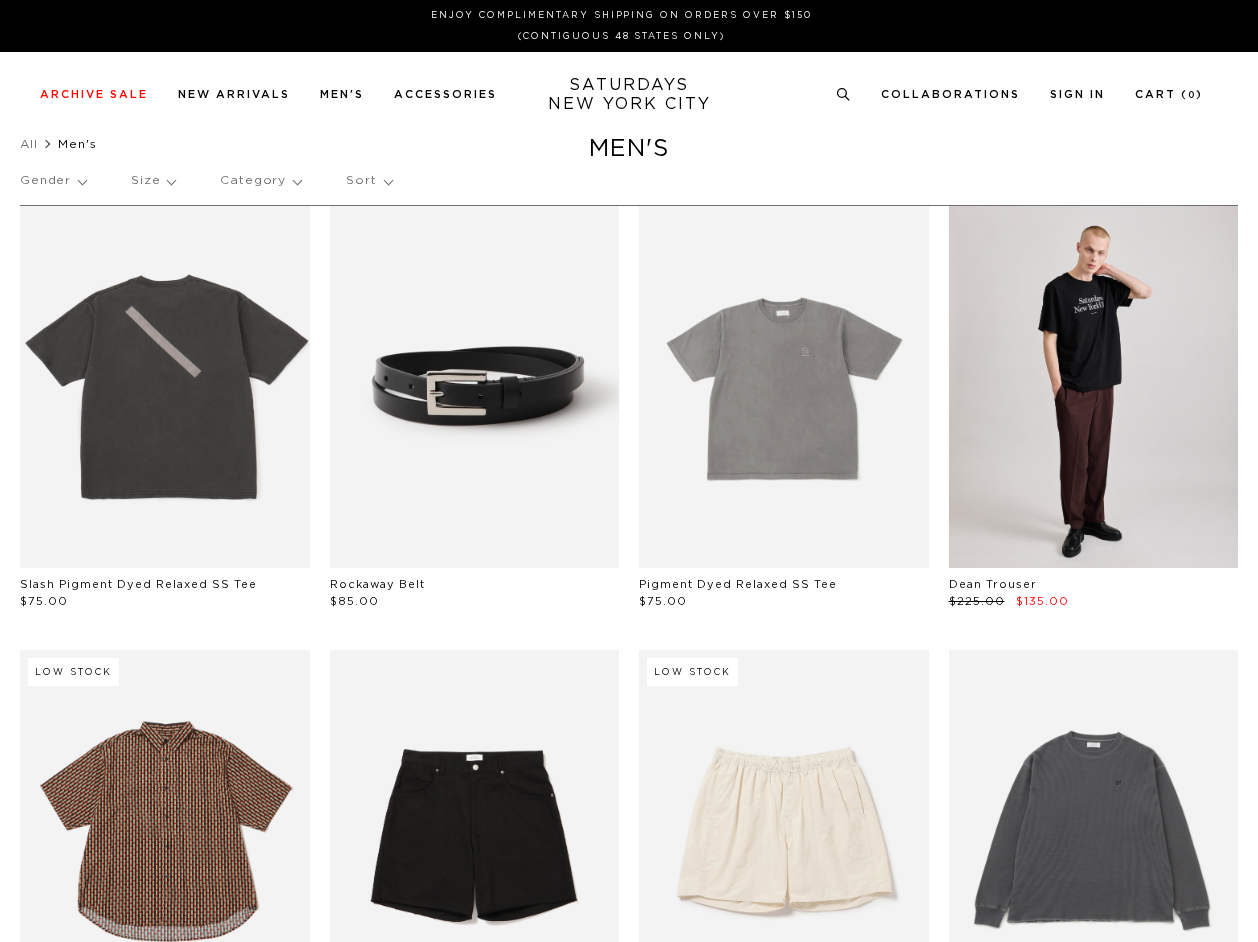 scroll, scrollTop: 0, scrollLeft: 0, axis: both 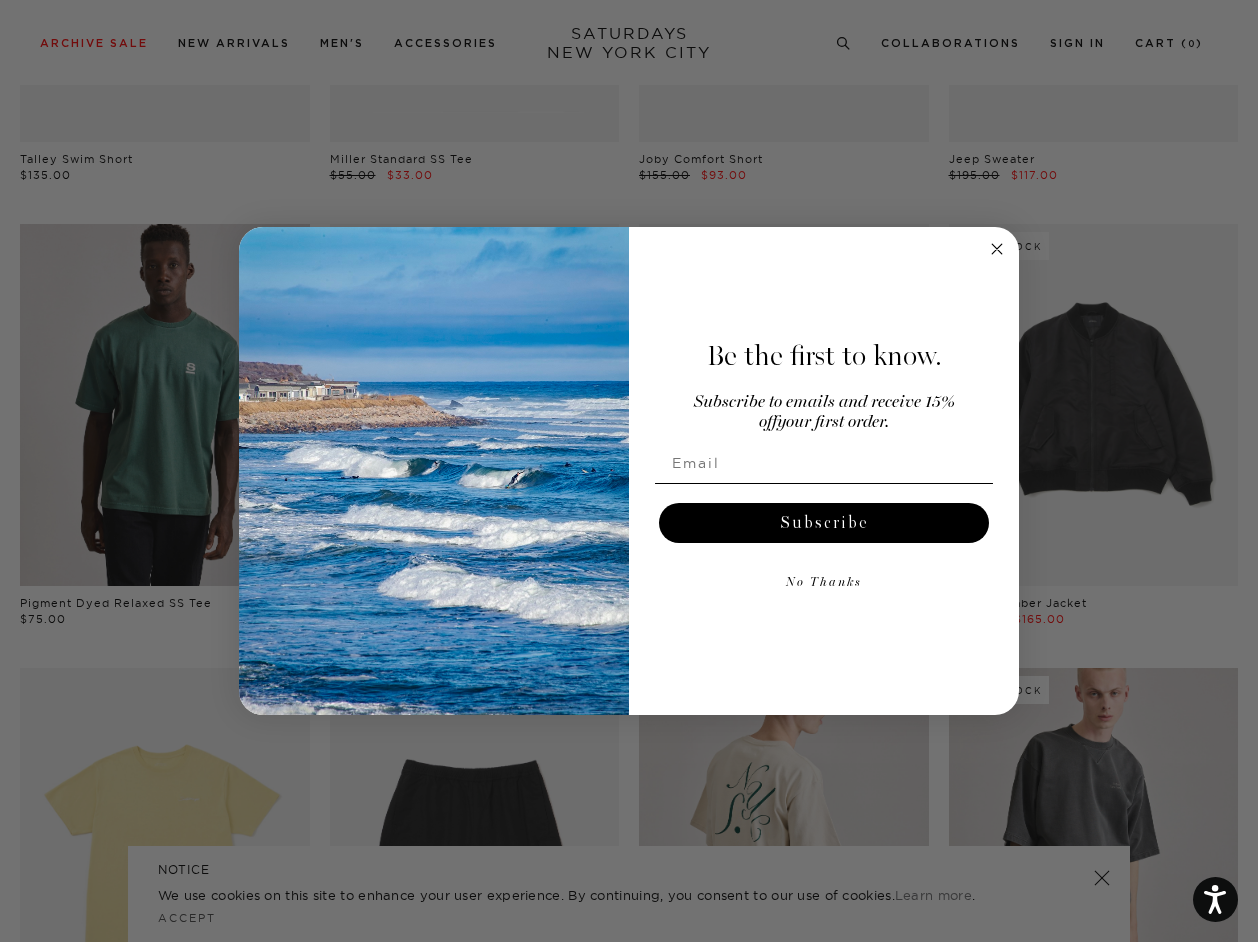 click 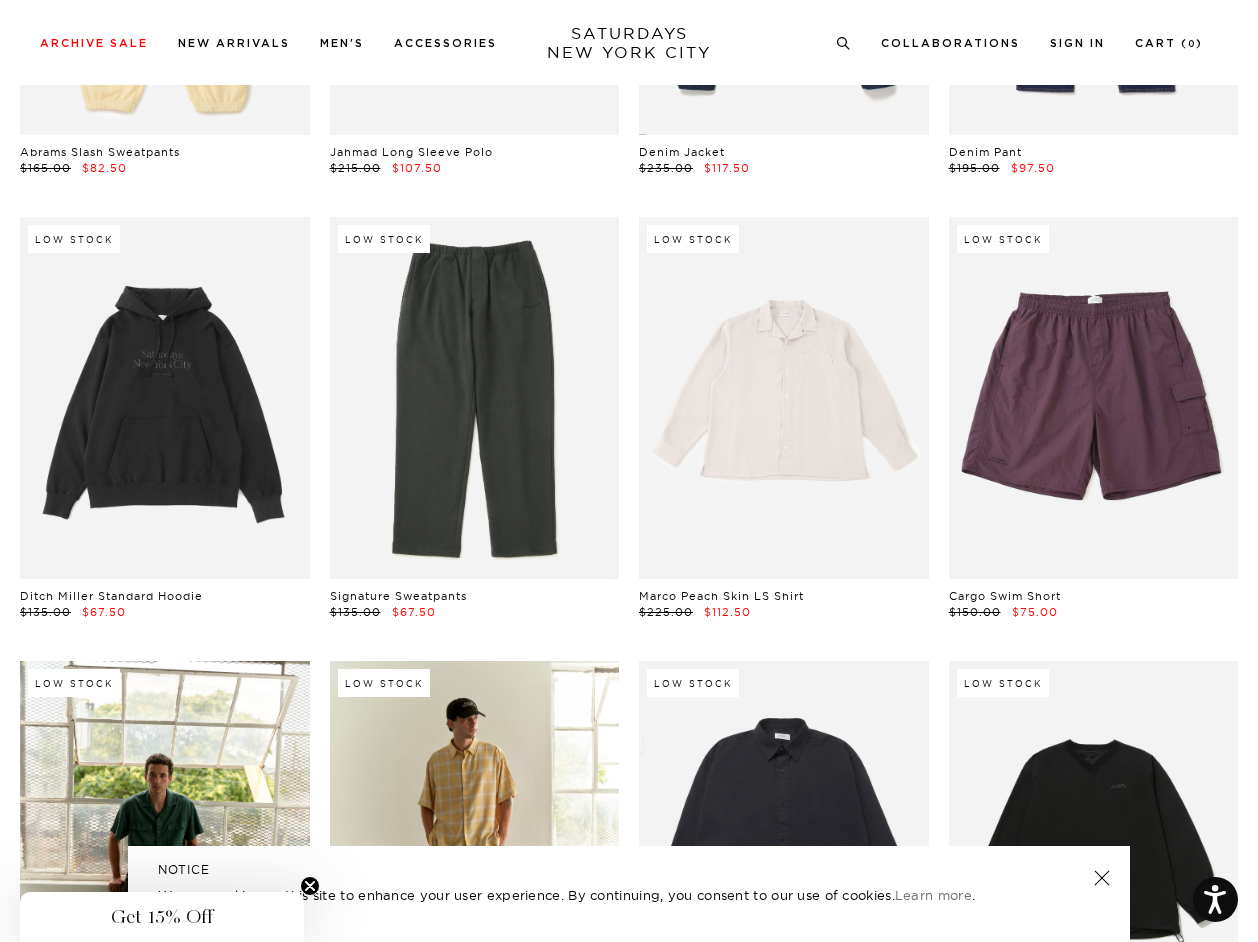 scroll, scrollTop: 11528, scrollLeft: 12, axis: both 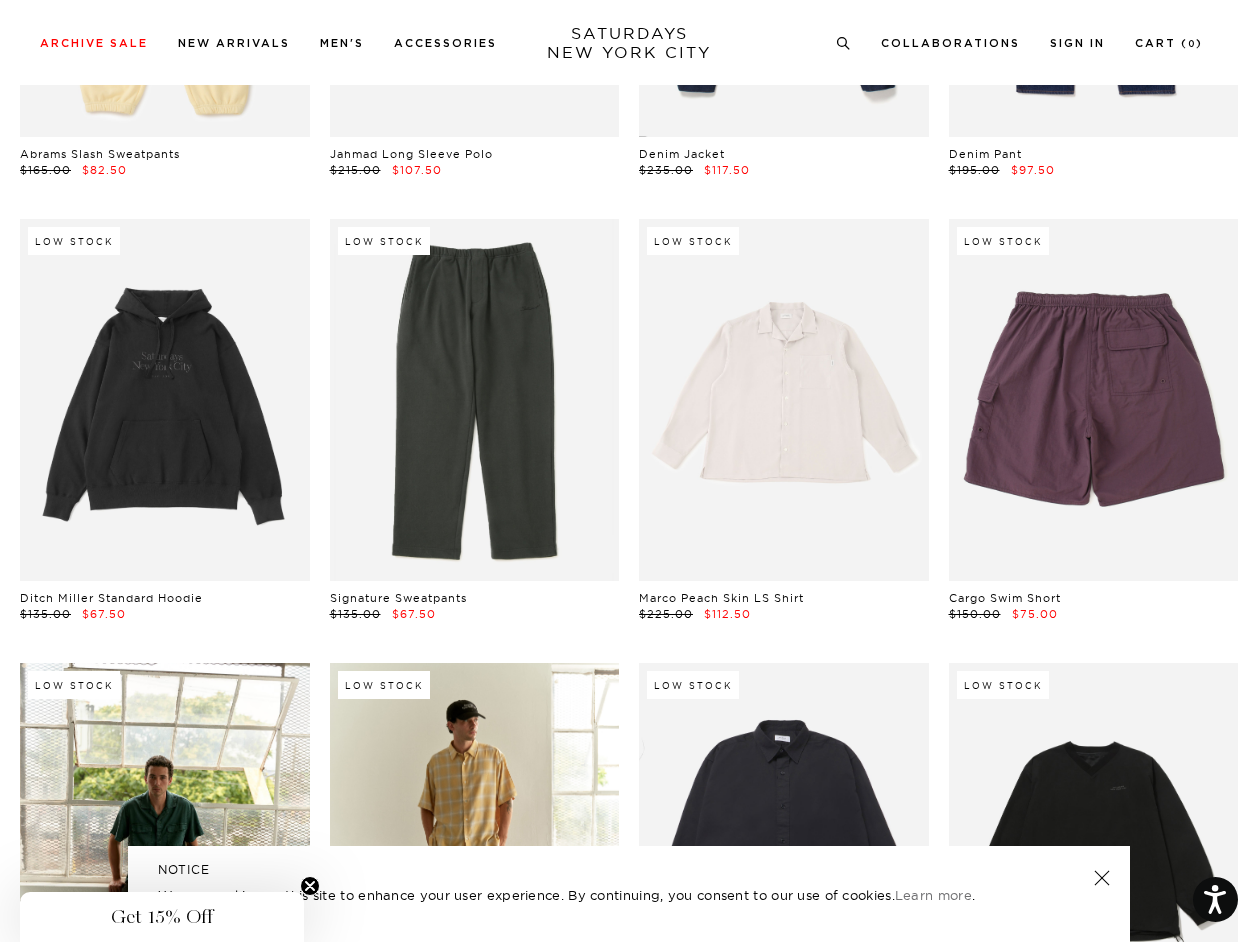 click at bounding box center (1094, 400) 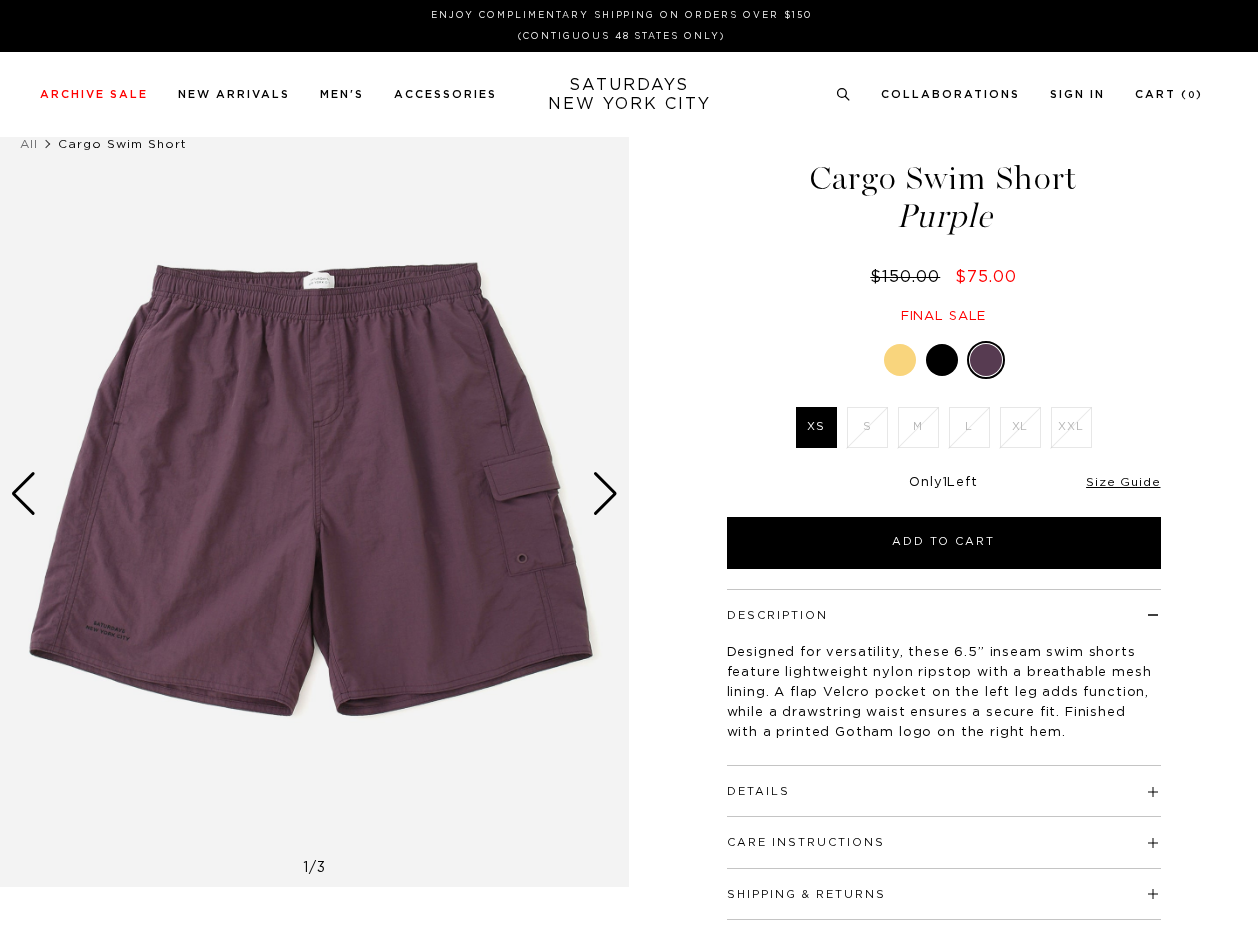scroll, scrollTop: 0, scrollLeft: 0, axis: both 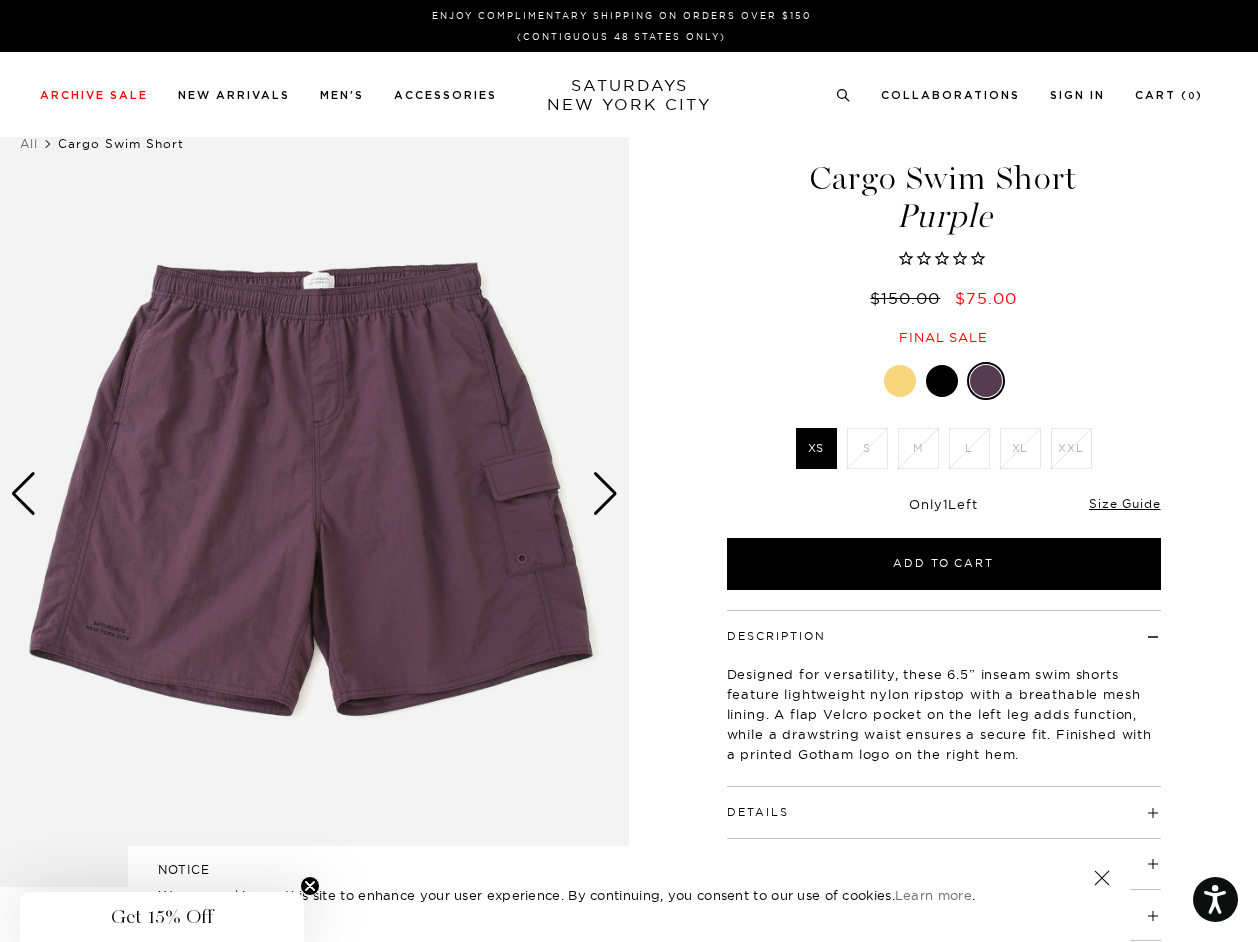 click at bounding box center (605, 494) 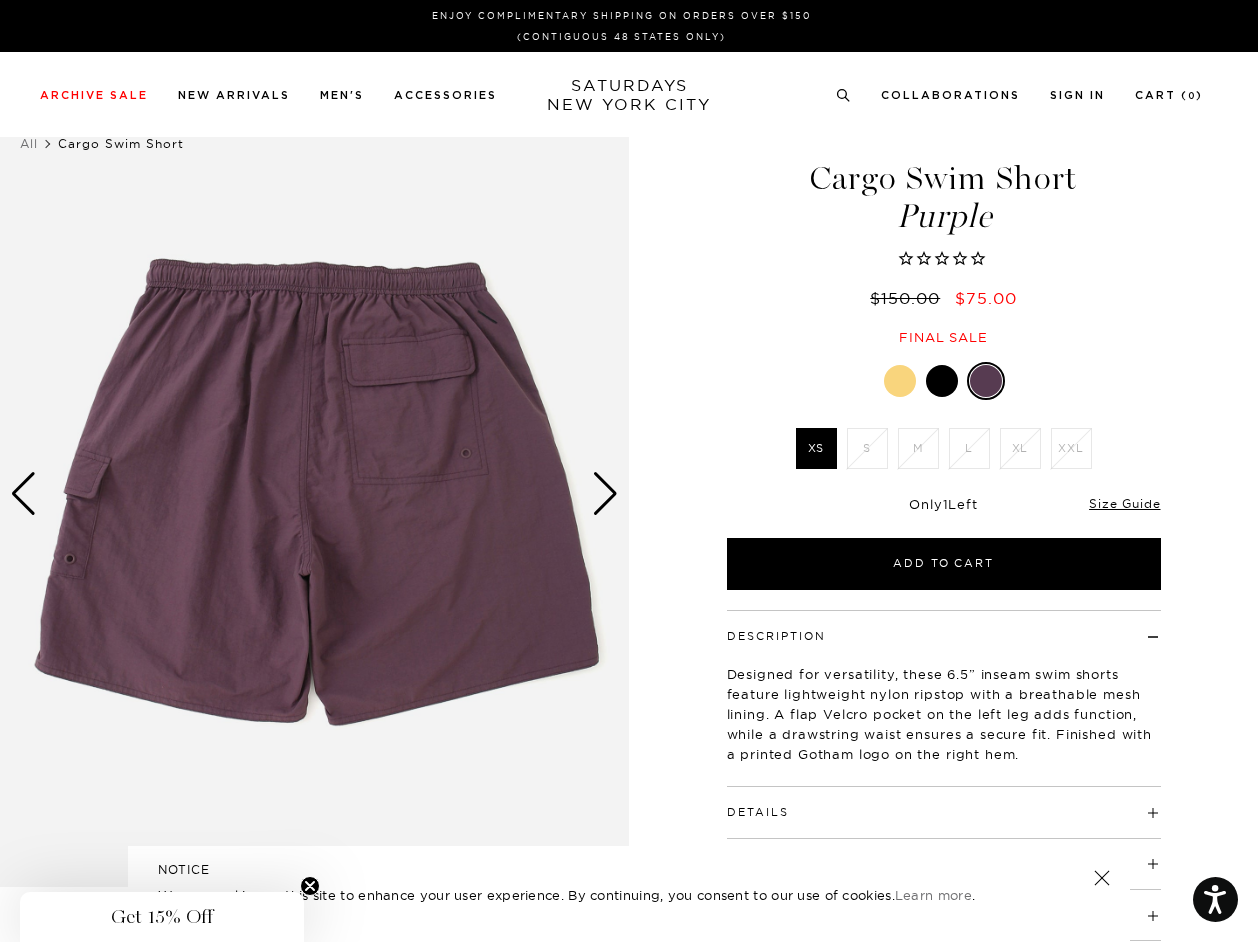 click at bounding box center (942, 381) 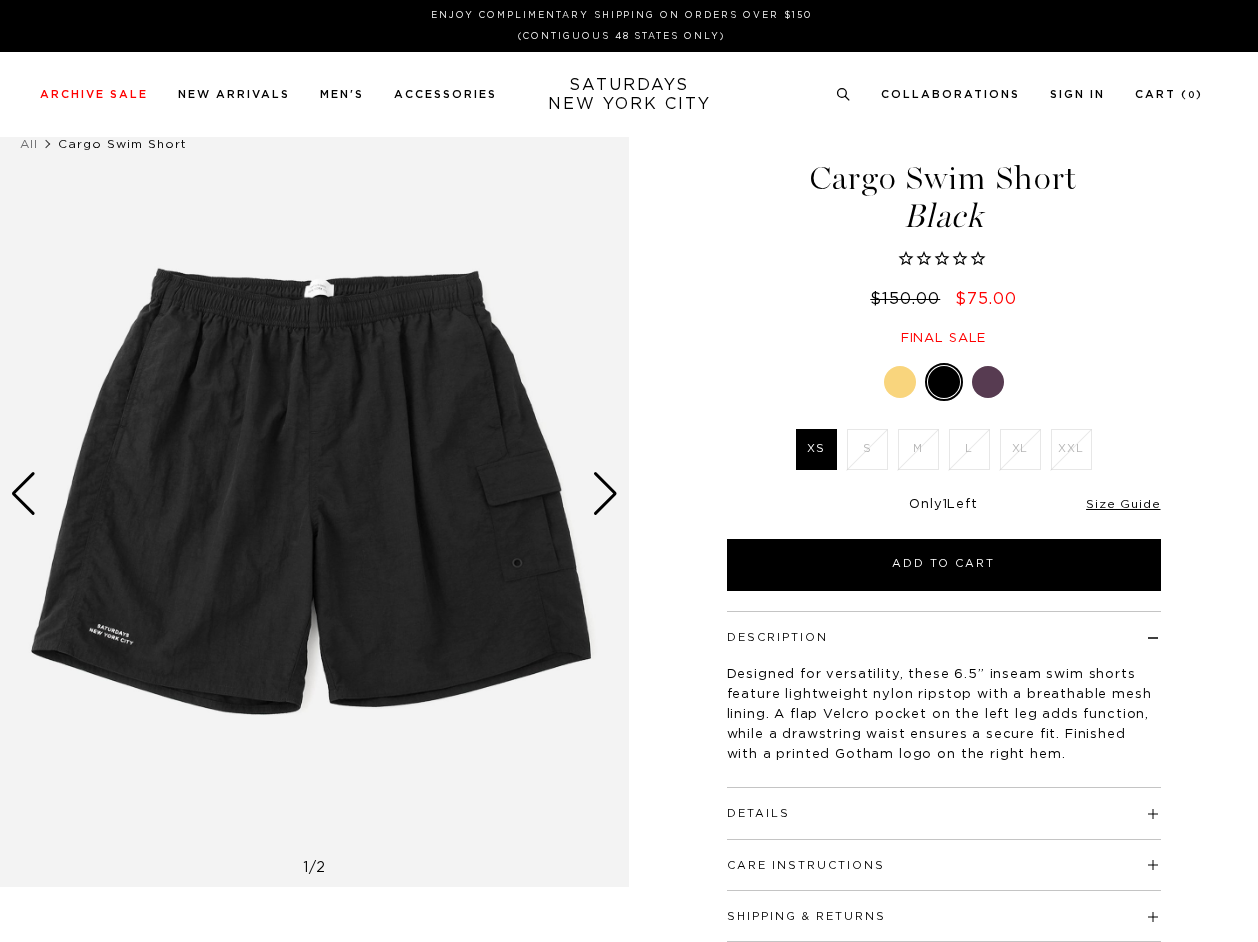 scroll, scrollTop: 0, scrollLeft: 0, axis: both 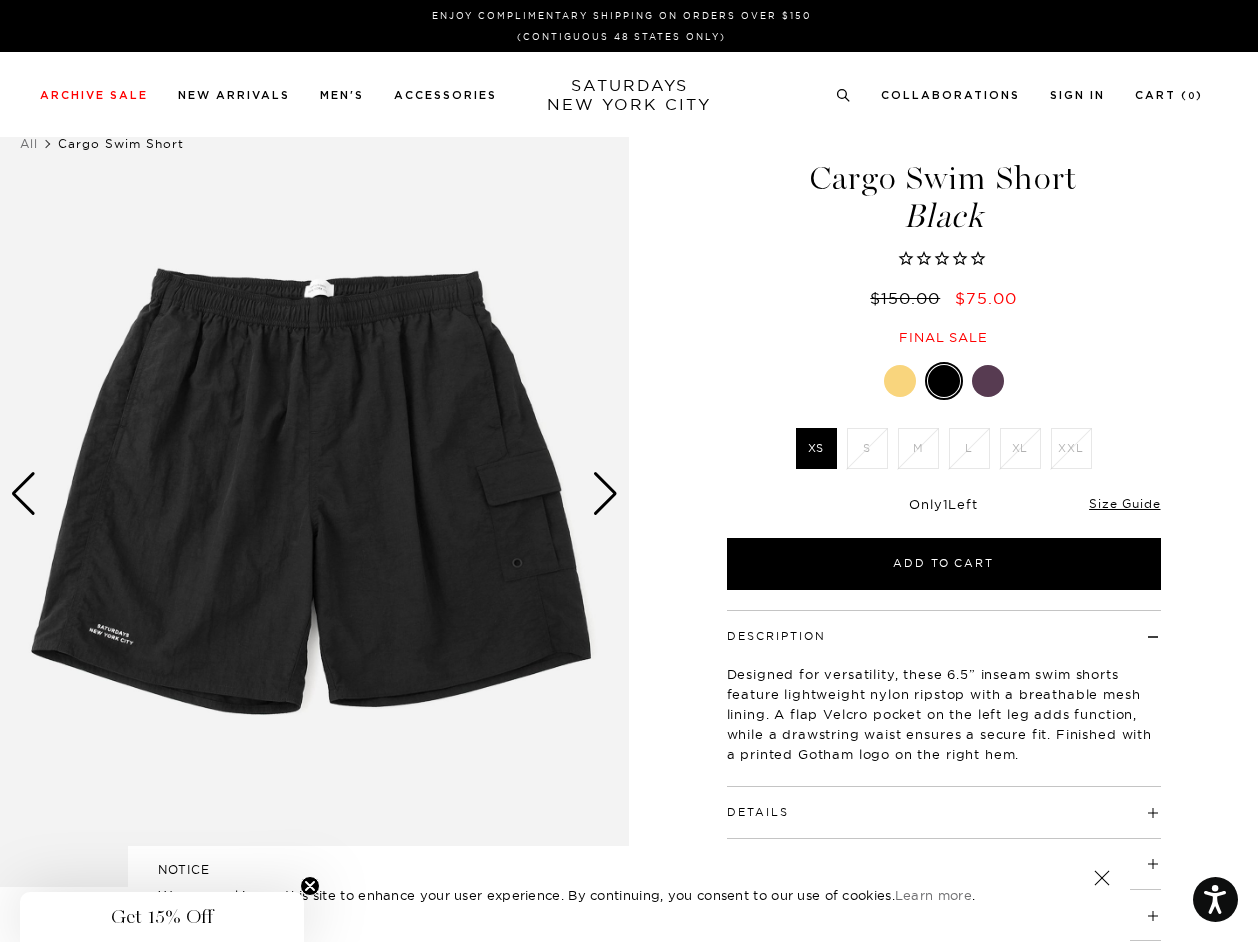 click at bounding box center [900, 381] 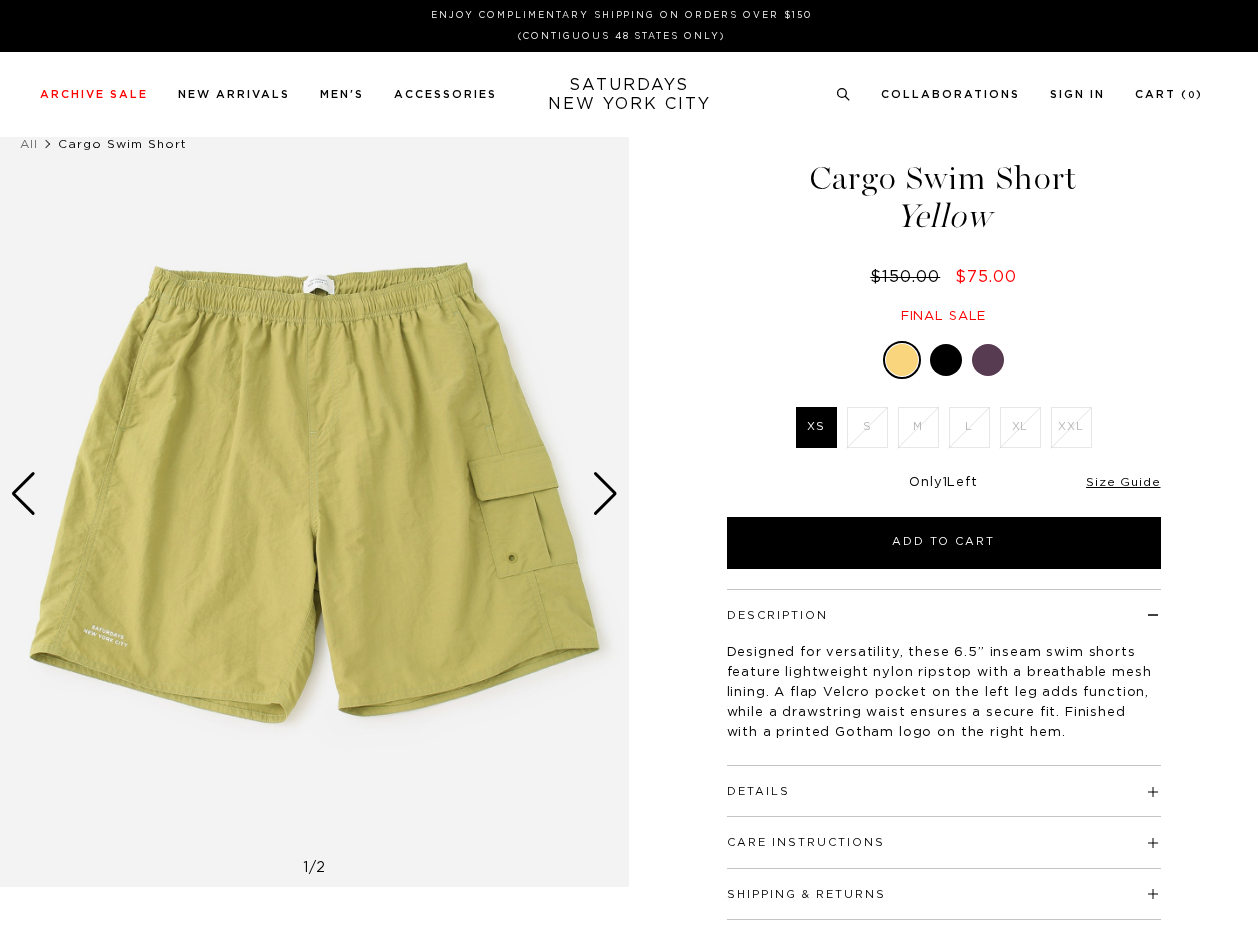 scroll, scrollTop: 0, scrollLeft: 0, axis: both 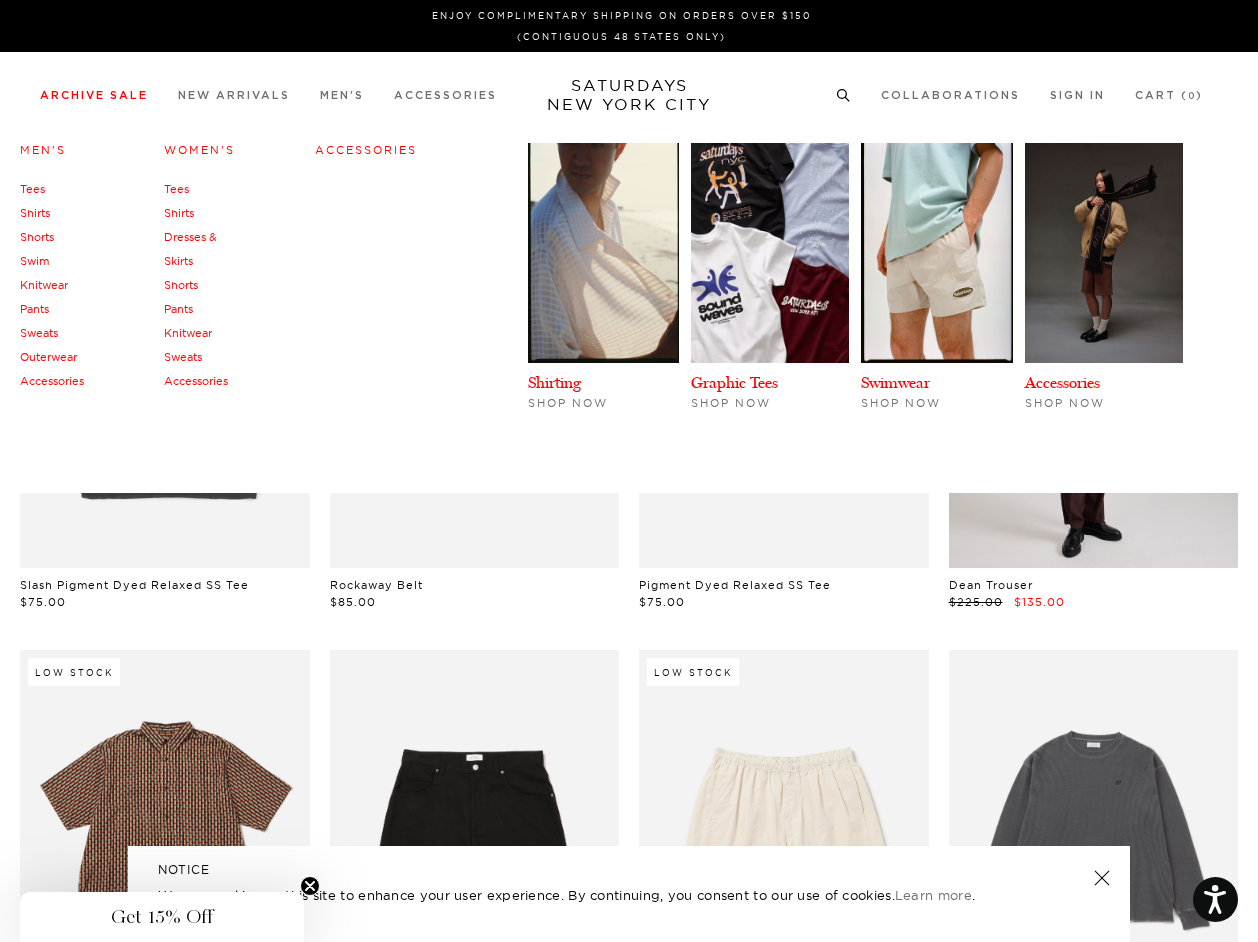 click on "Archive Sale
Men's
Tees
Shirts
Shorts
Swim
Knitwear
Pants
Sweats
Outerwear" at bounding box center [94, 94] 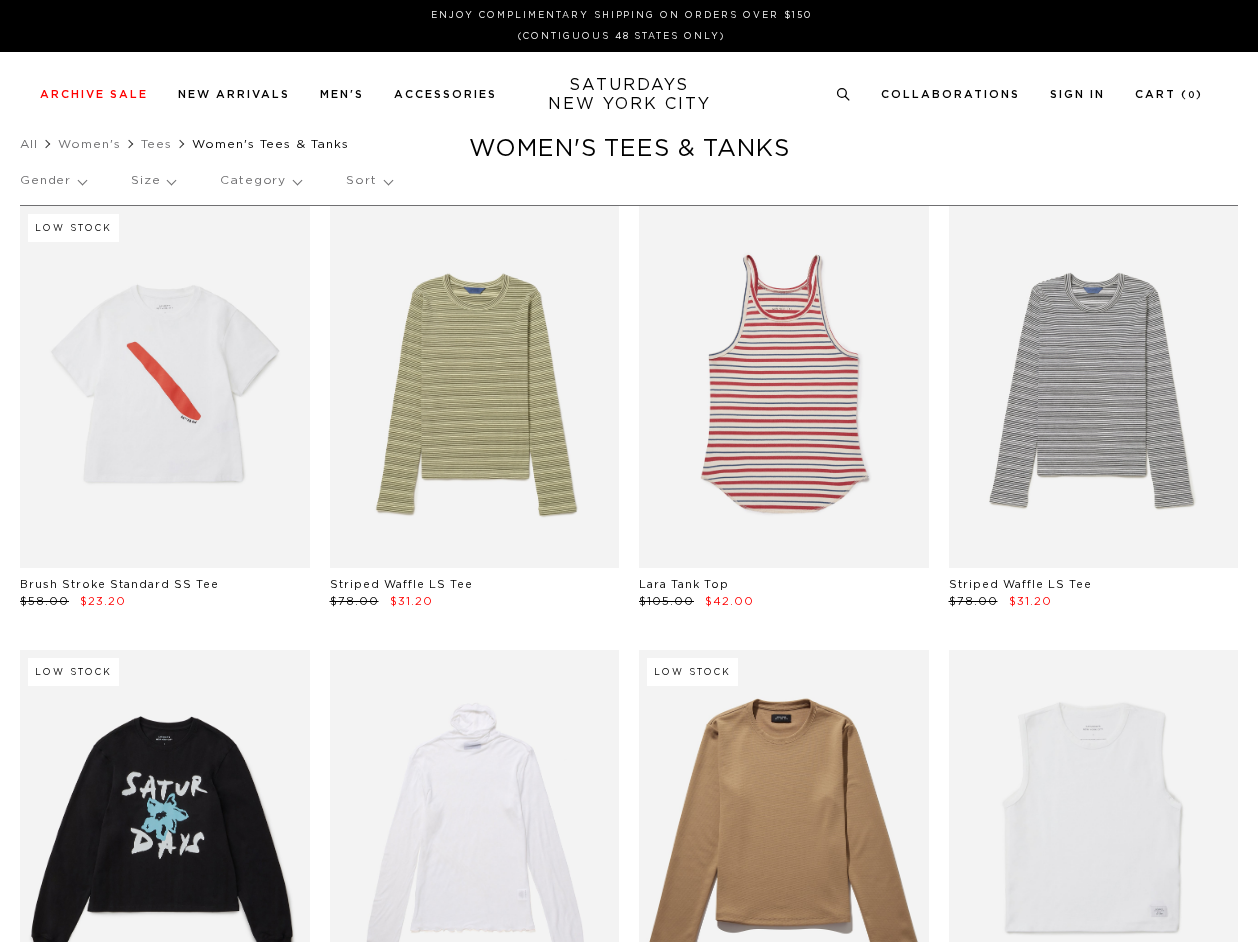 scroll, scrollTop: 0, scrollLeft: 0, axis: both 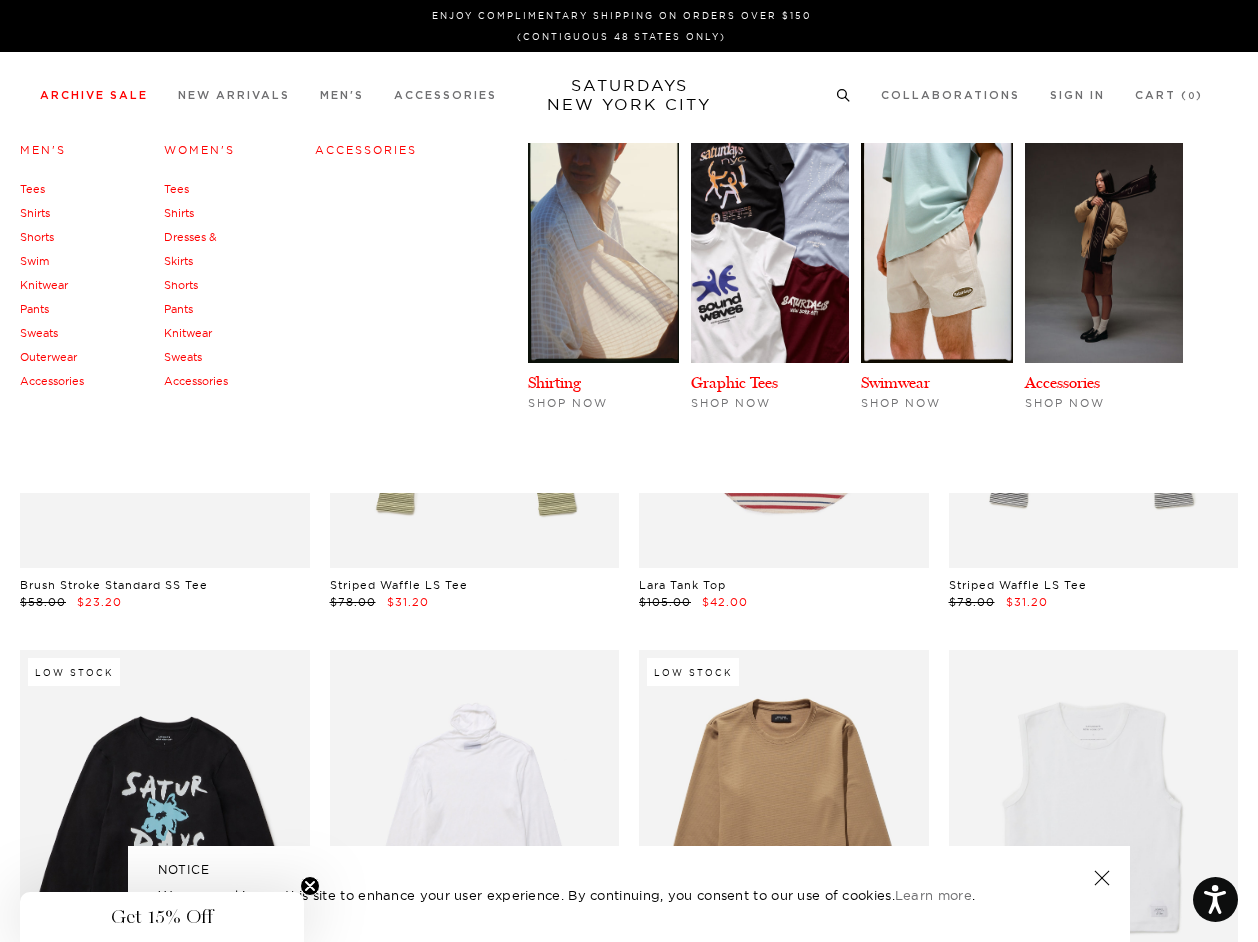 click on "Archive Sale" at bounding box center [94, 95] 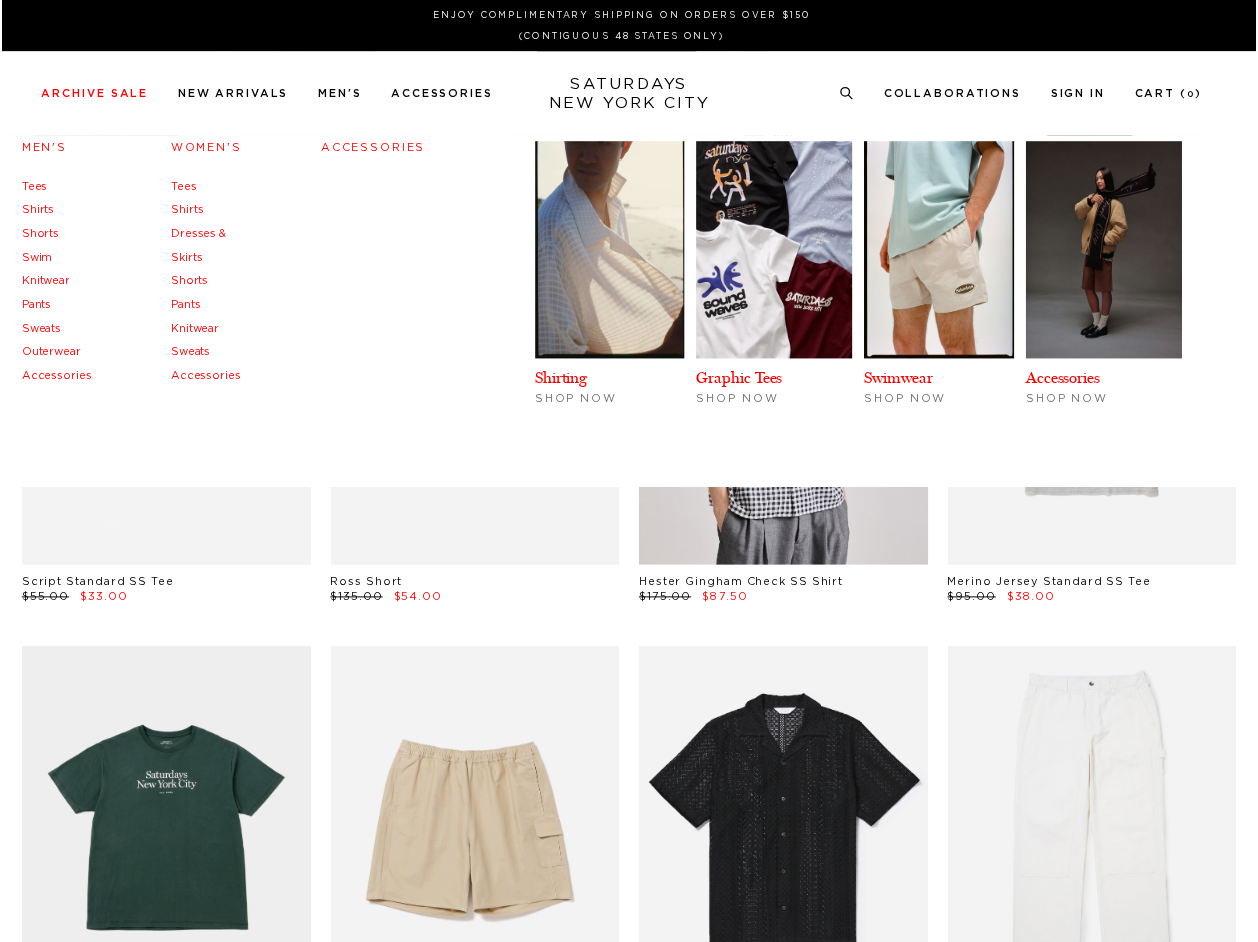 scroll, scrollTop: 0, scrollLeft: 0, axis: both 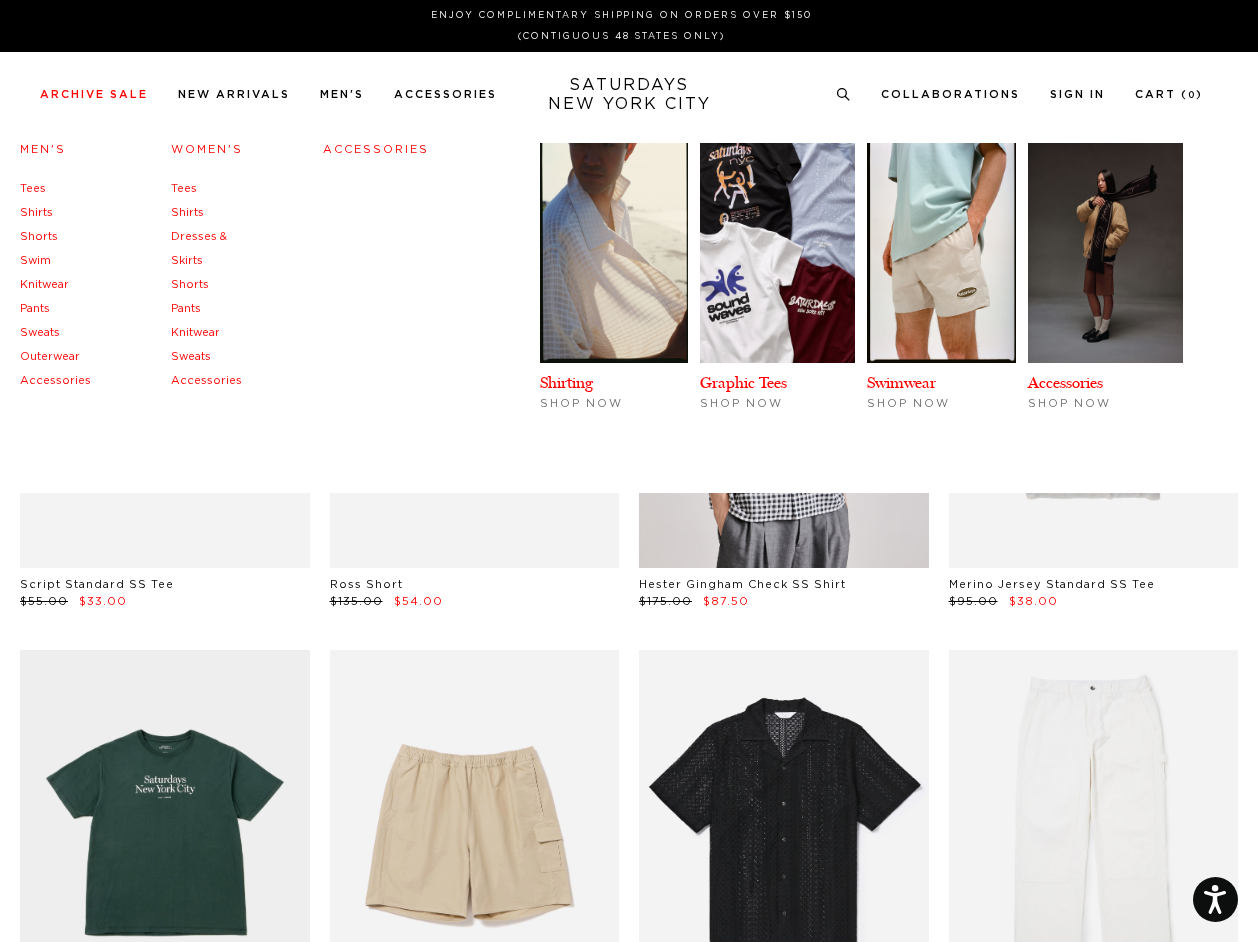 click on "Sweats" at bounding box center (40, 332) 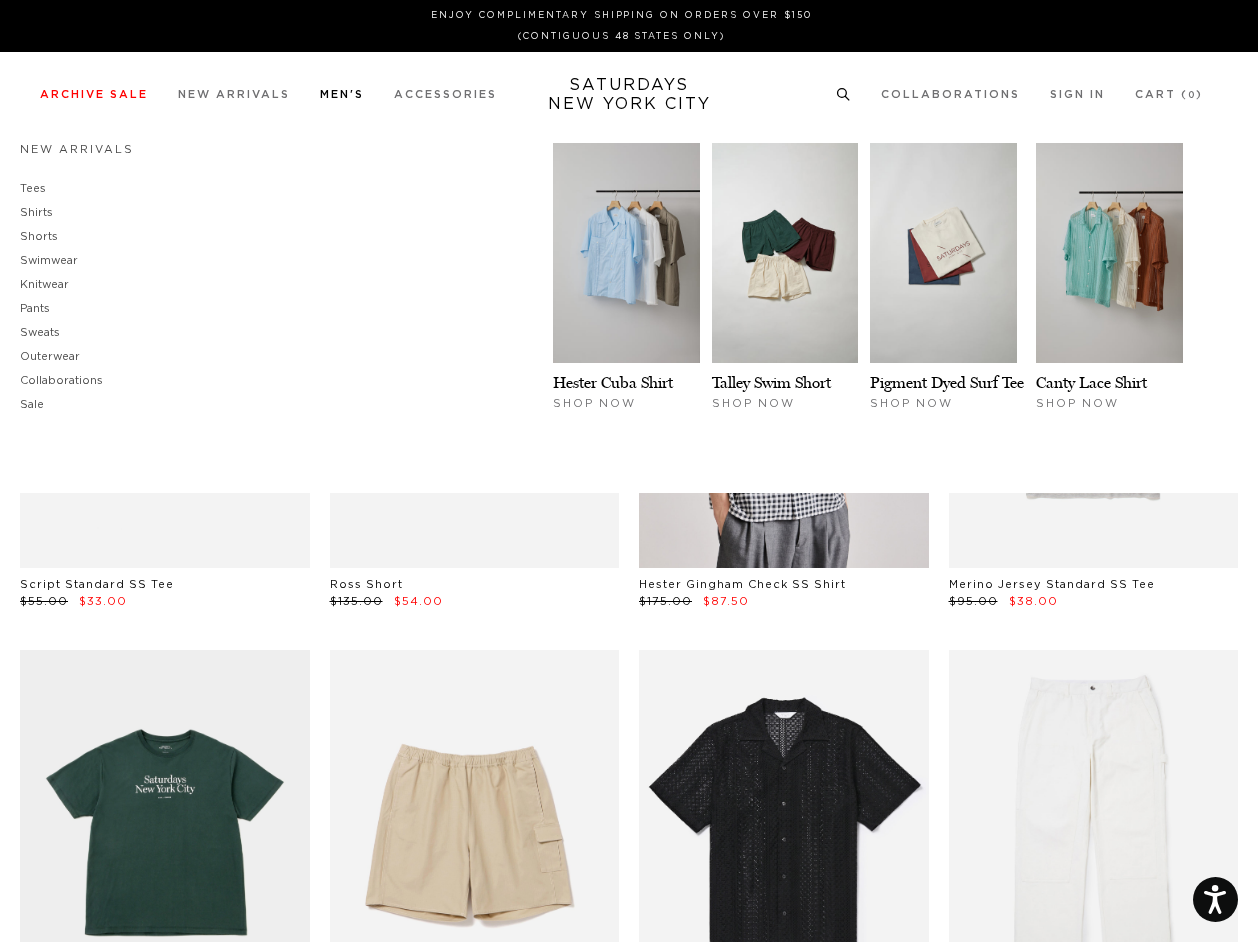 click on "Men's" at bounding box center (342, 94) 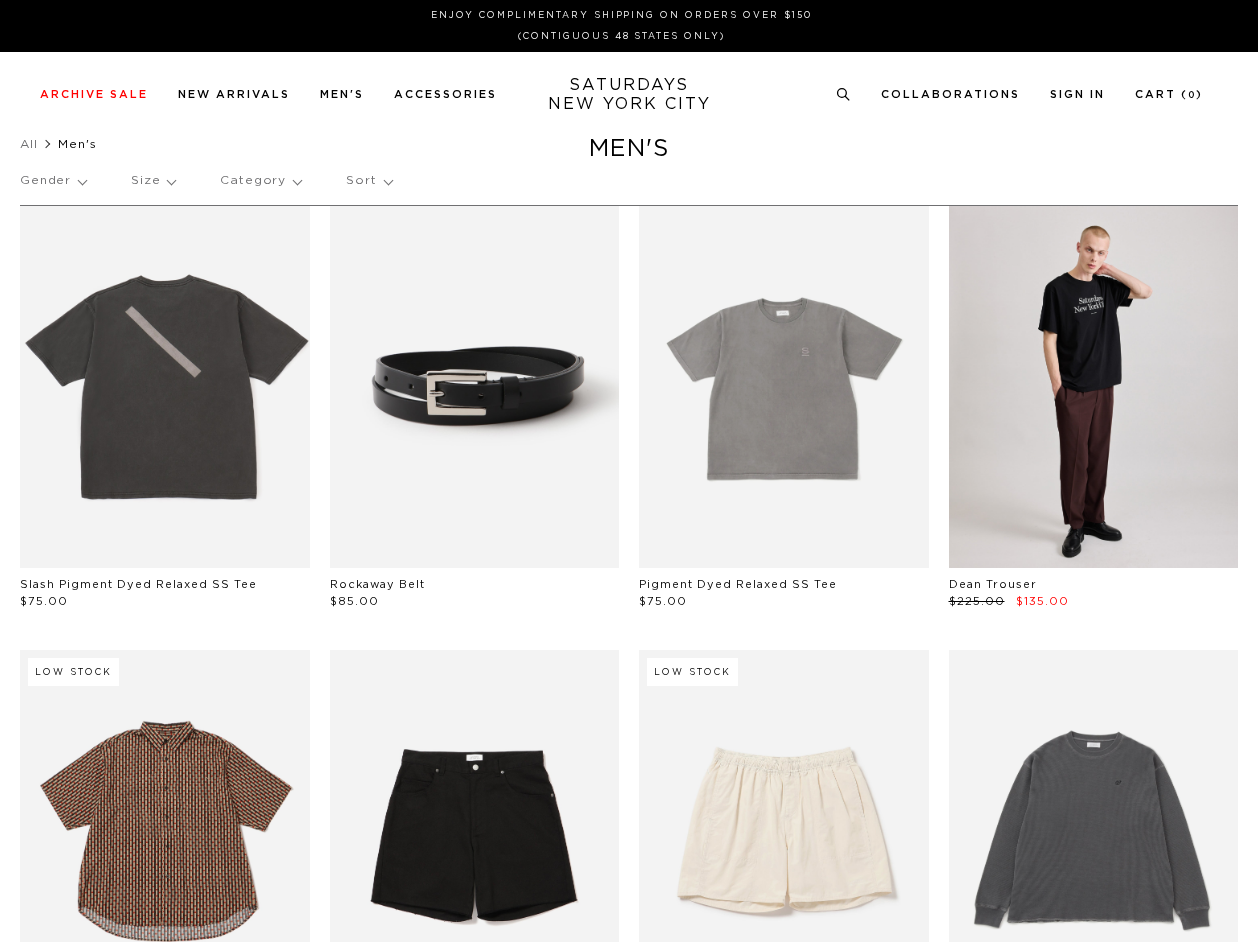 scroll, scrollTop: 0, scrollLeft: 0, axis: both 